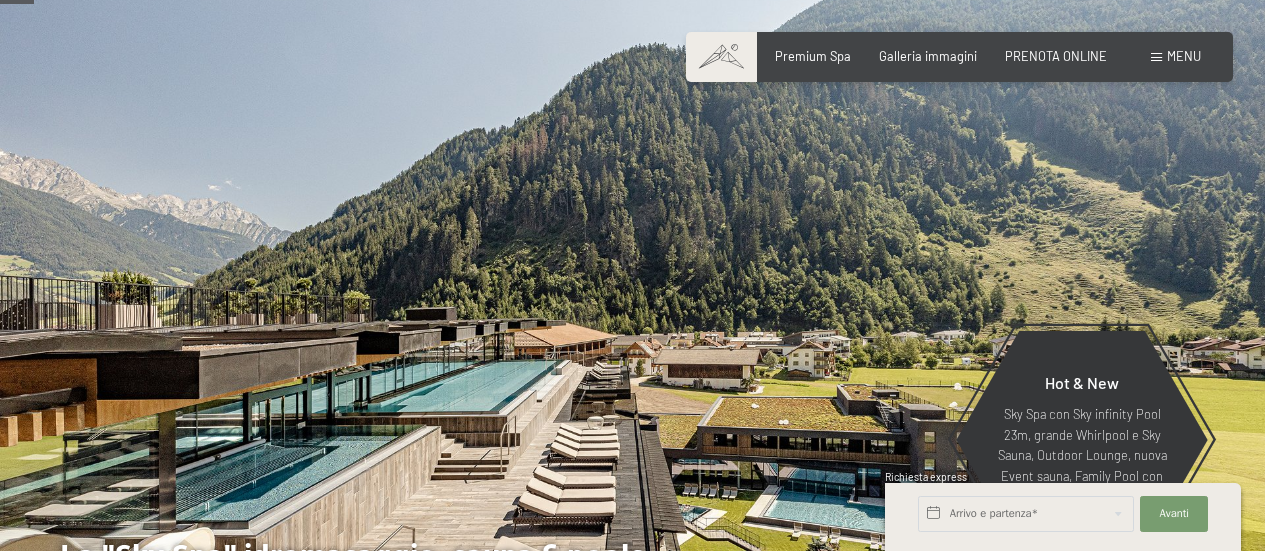 scroll, scrollTop: 296, scrollLeft: 0, axis: vertical 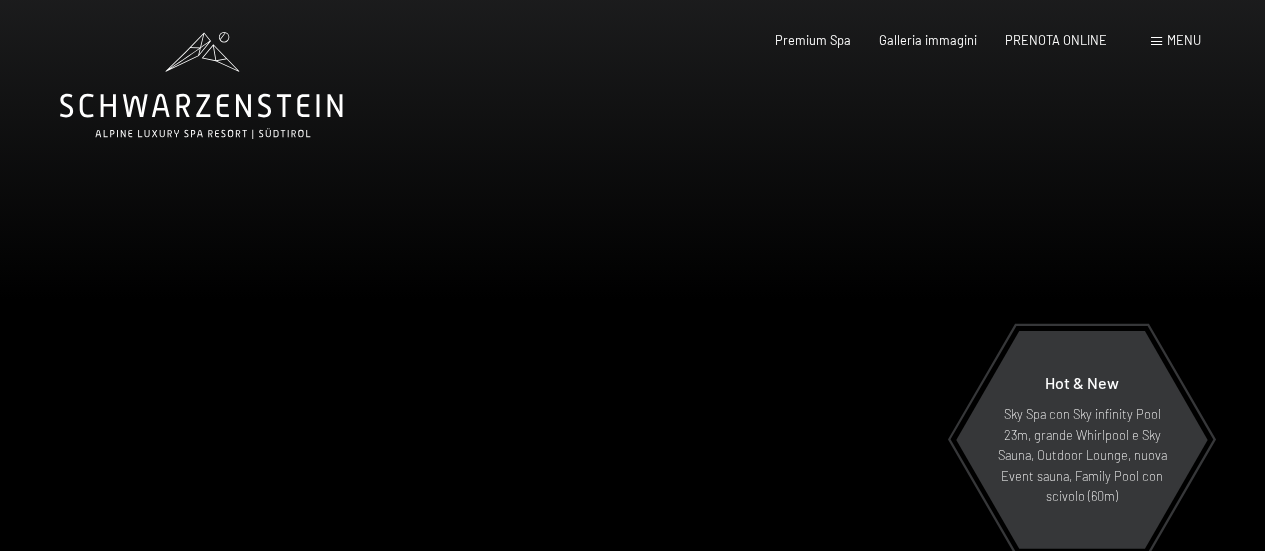 click on "Prenotazione           Richiesta                                     Premium Spa           Galleria immagini           PRENOTA ONLINE           Menu                                                                    DE         IT         EN                Buoni             Immagini               Richiesta           Prenotazione                    DE         IT         EN                       Schwarzenstein           Novità allo Schwarzenstein         I padroni di casa         Premium spa         Cucina gourmet         Attività         Programma settimanale         Immagini             Family         GoGreen         Belvita         Immagini                     Alloggi & prezzi           Servizi inclusi         Camere & prezzi         Lista             Offerte         Lista             Prezzi per famiglie         Prezzi trattmenti         Premi ospiti fedeli         Richiesta         Prenotazione         Condizioni generali" at bounding box center (632, 4359) 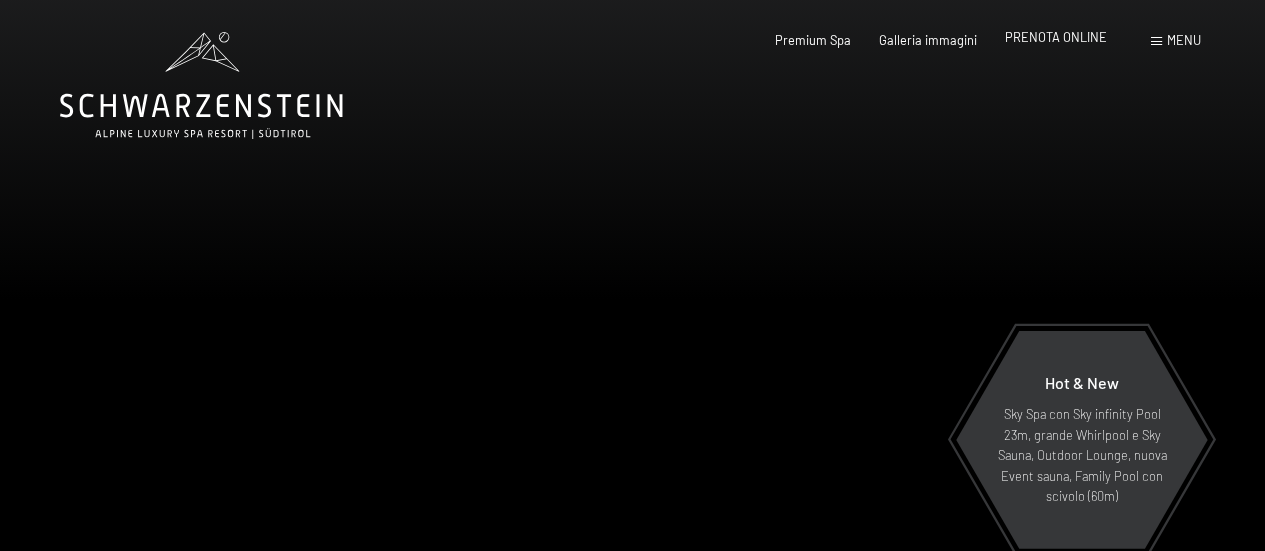 click on "PRENOTA ONLINE" at bounding box center (1056, 37) 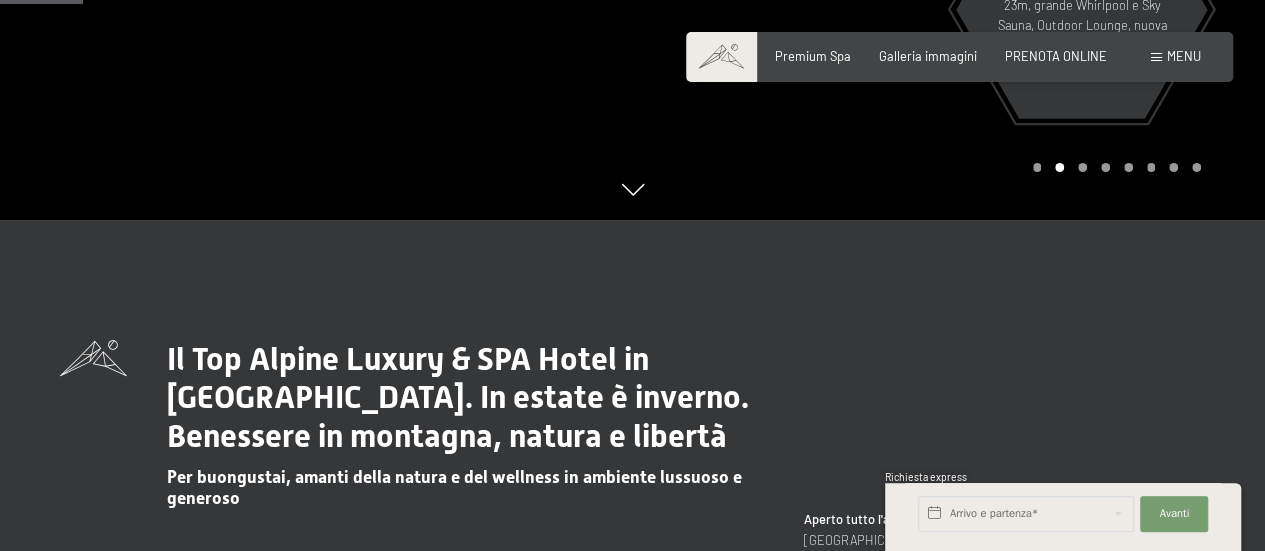 scroll, scrollTop: 665, scrollLeft: 0, axis: vertical 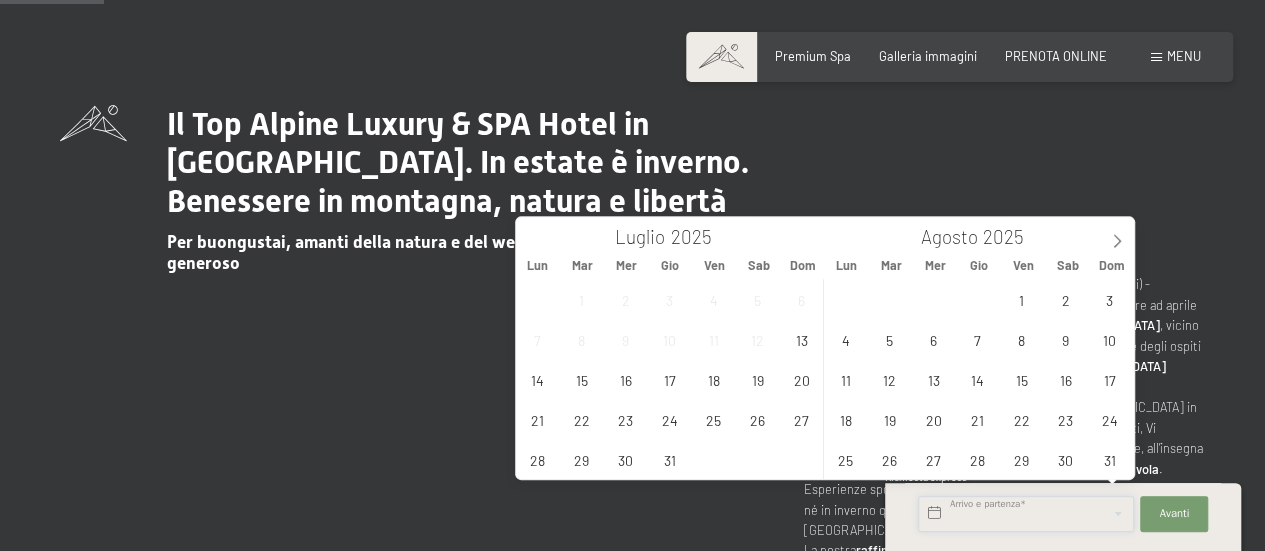 click at bounding box center (1026, 514) 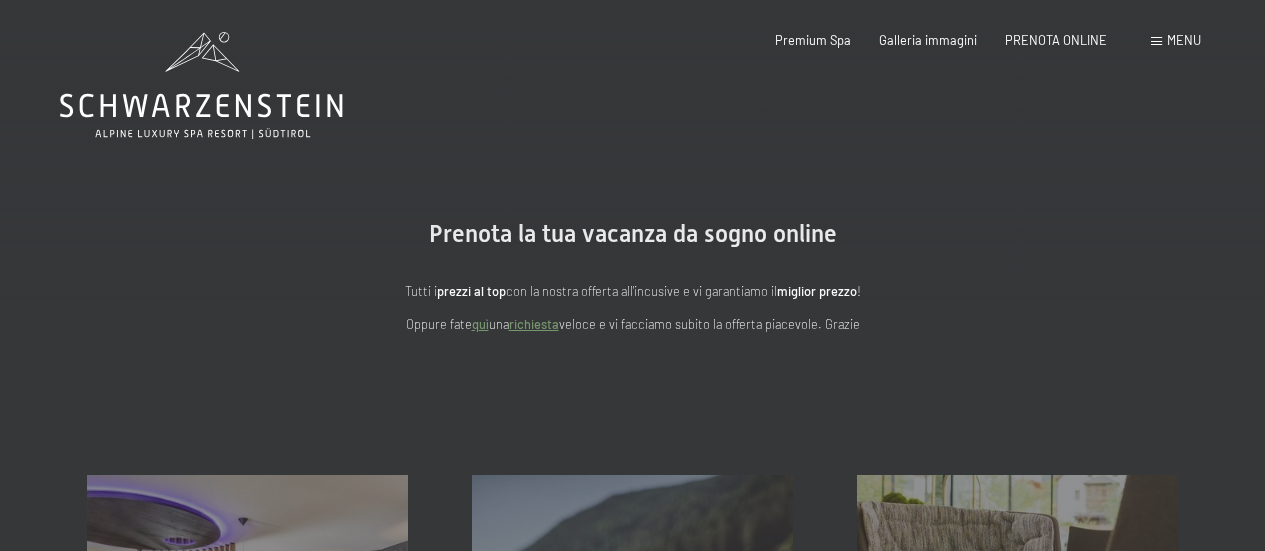 scroll, scrollTop: 0, scrollLeft: 0, axis: both 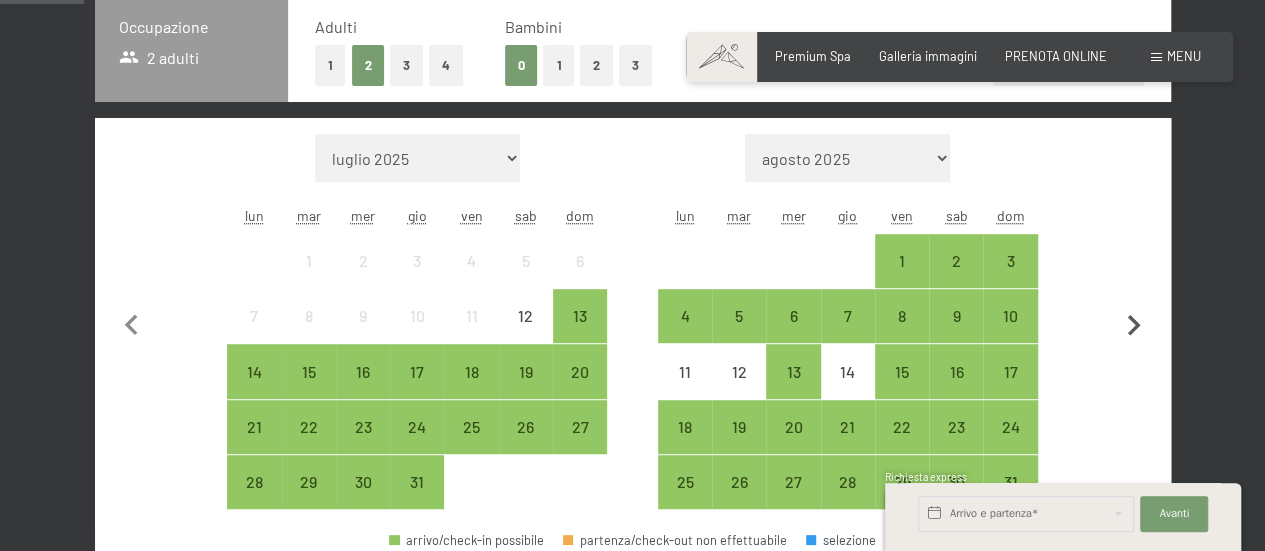 click 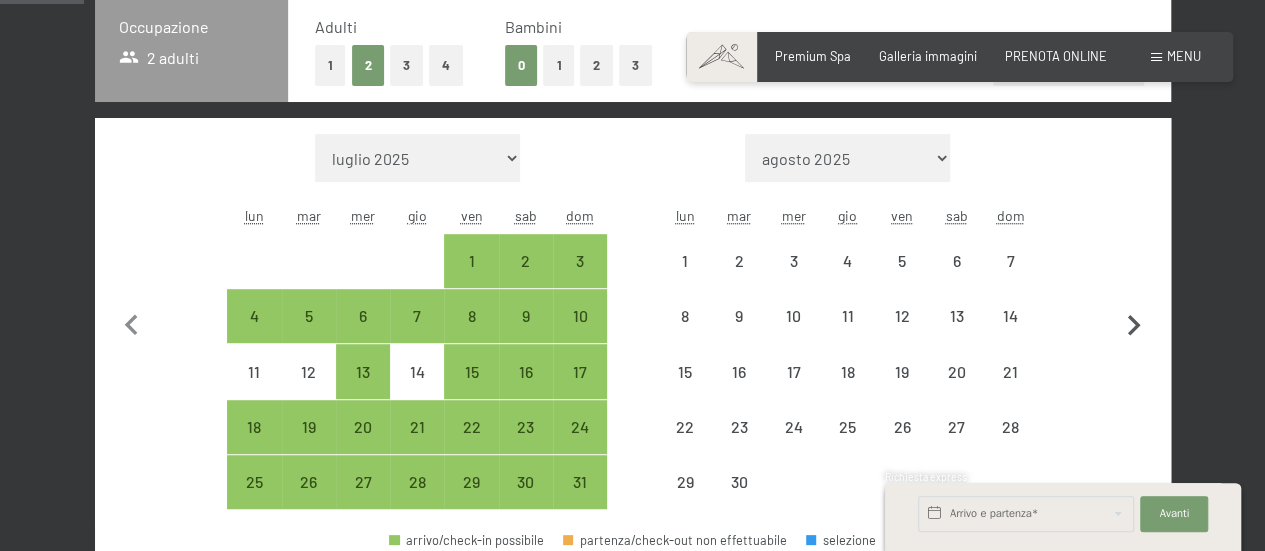 click 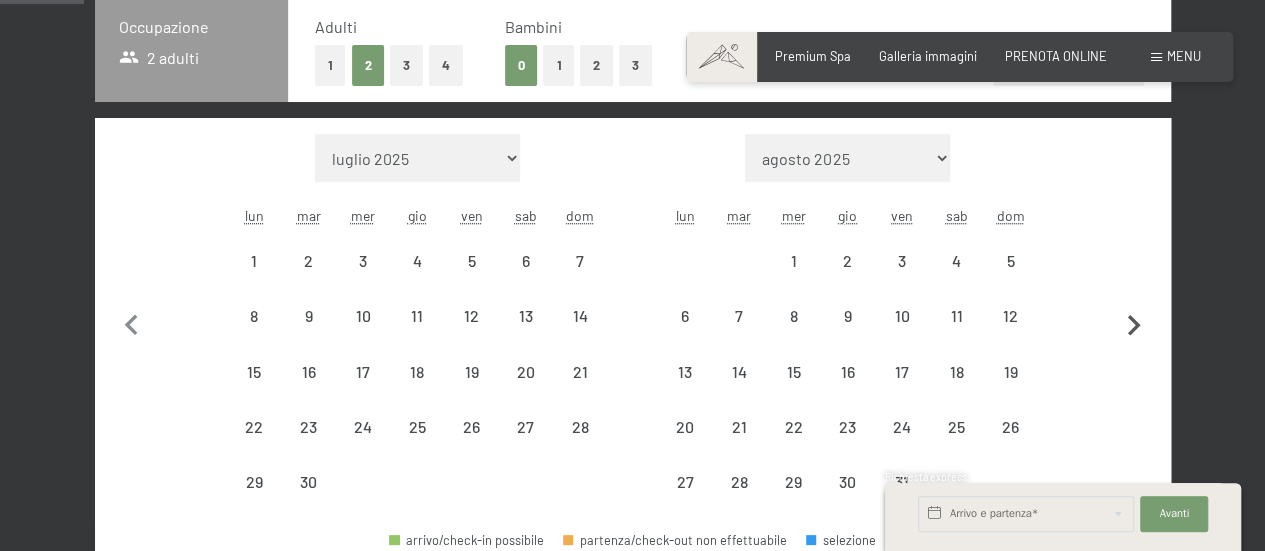 select on "2025-09-01" 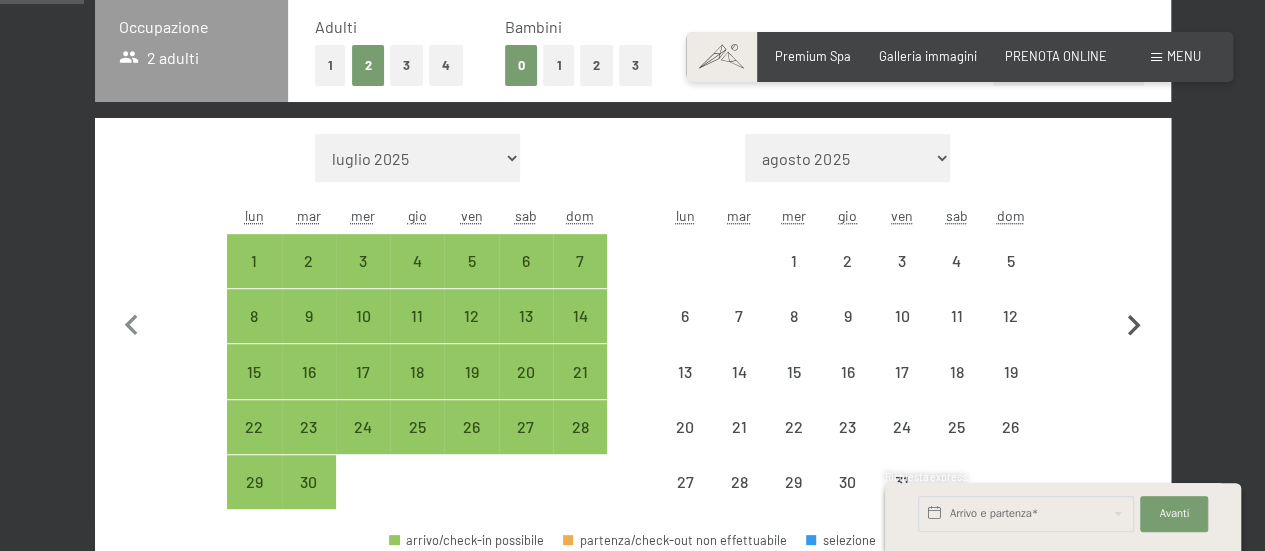click 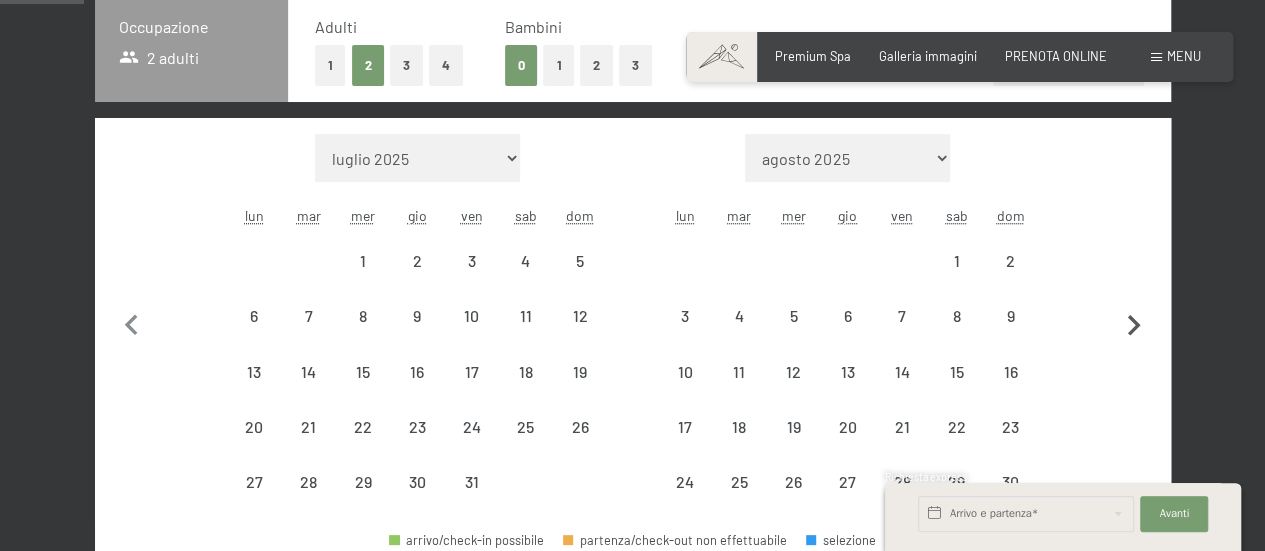 select on "2025-10-01" 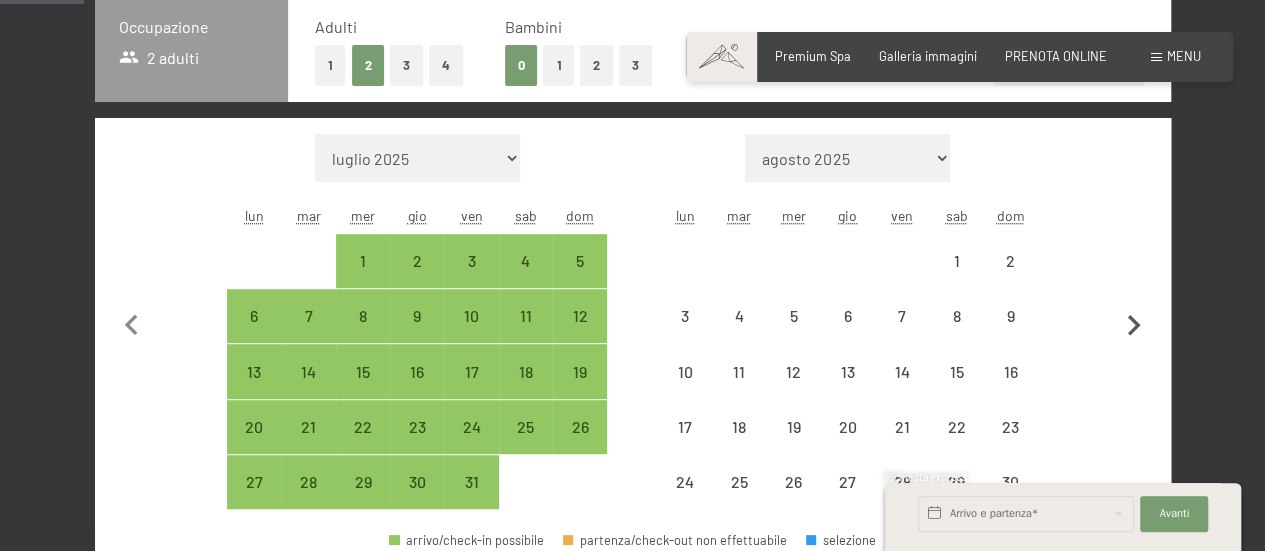 select on "2025-10-01" 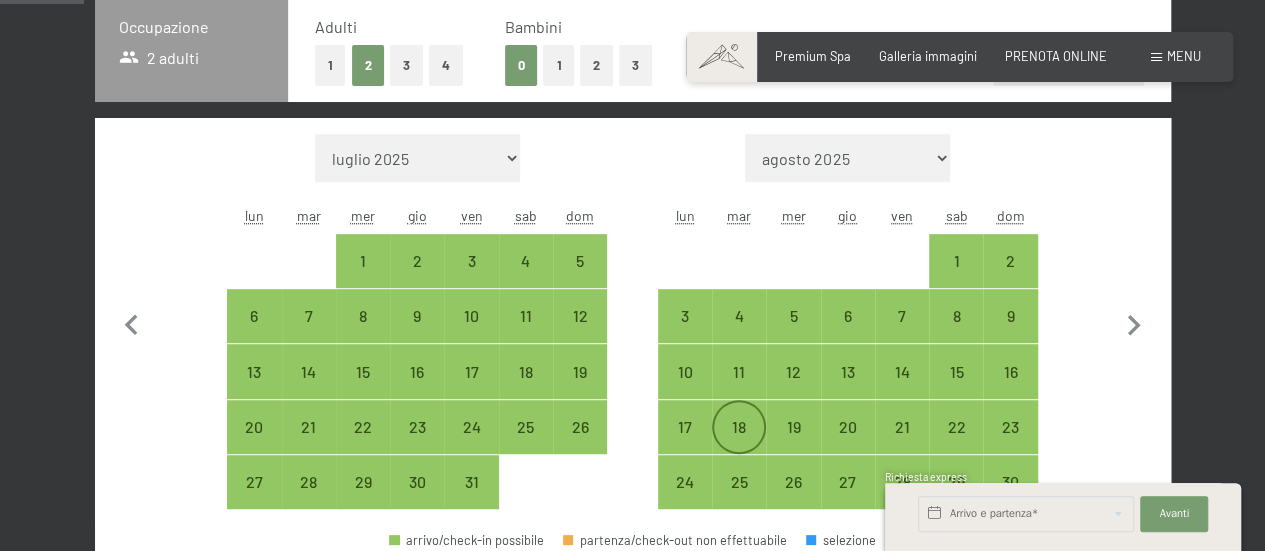 click on "18" at bounding box center [739, 444] 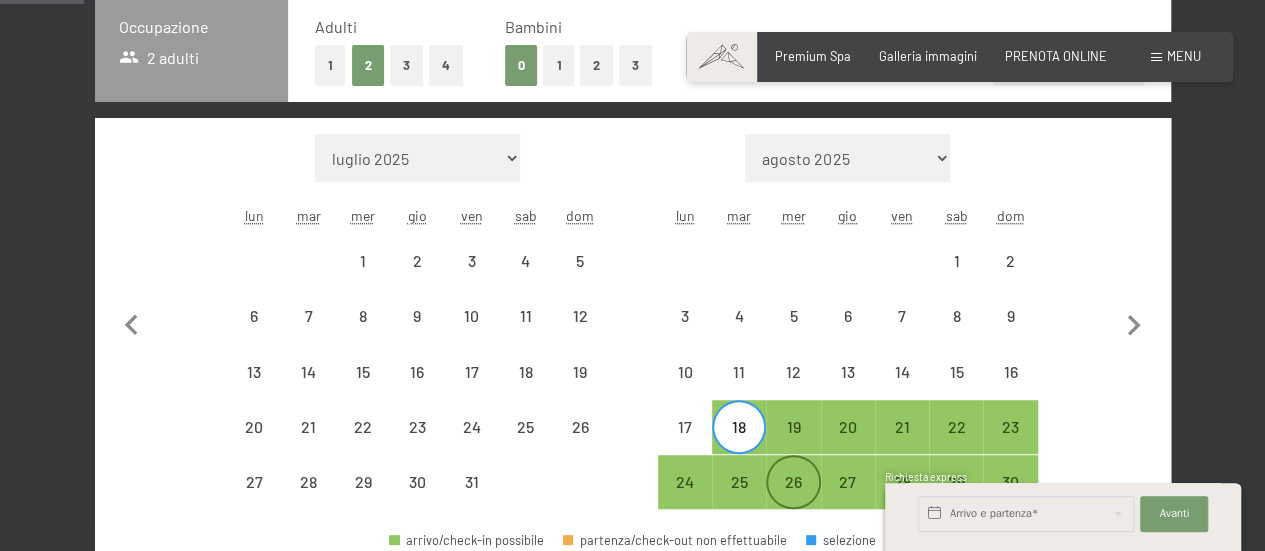 click on "26" at bounding box center [793, 499] 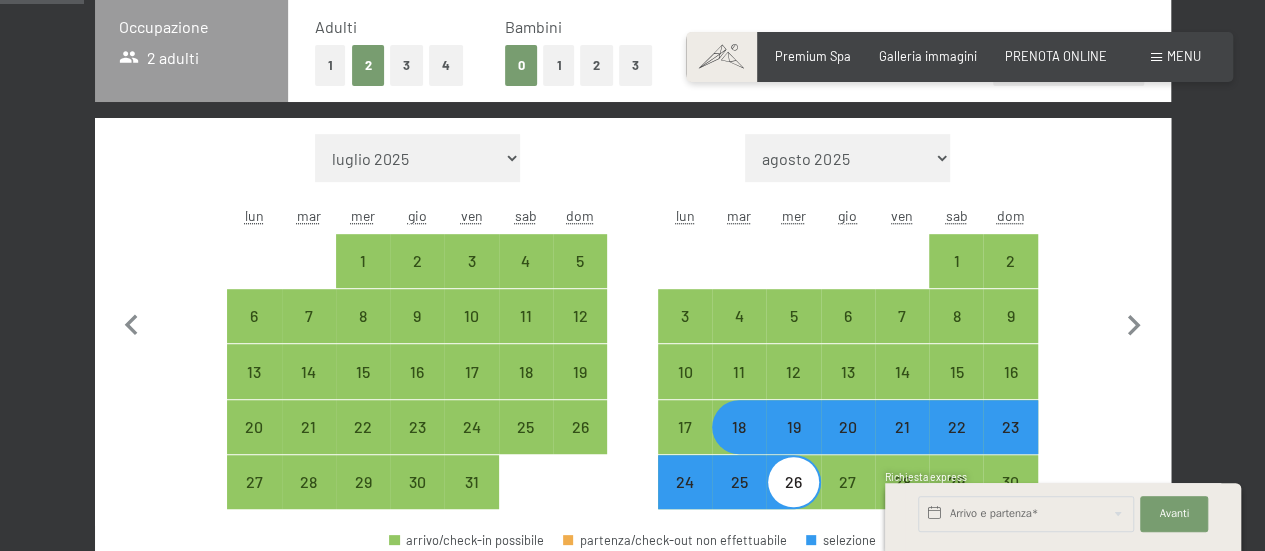 click on "1" at bounding box center [558, 65] 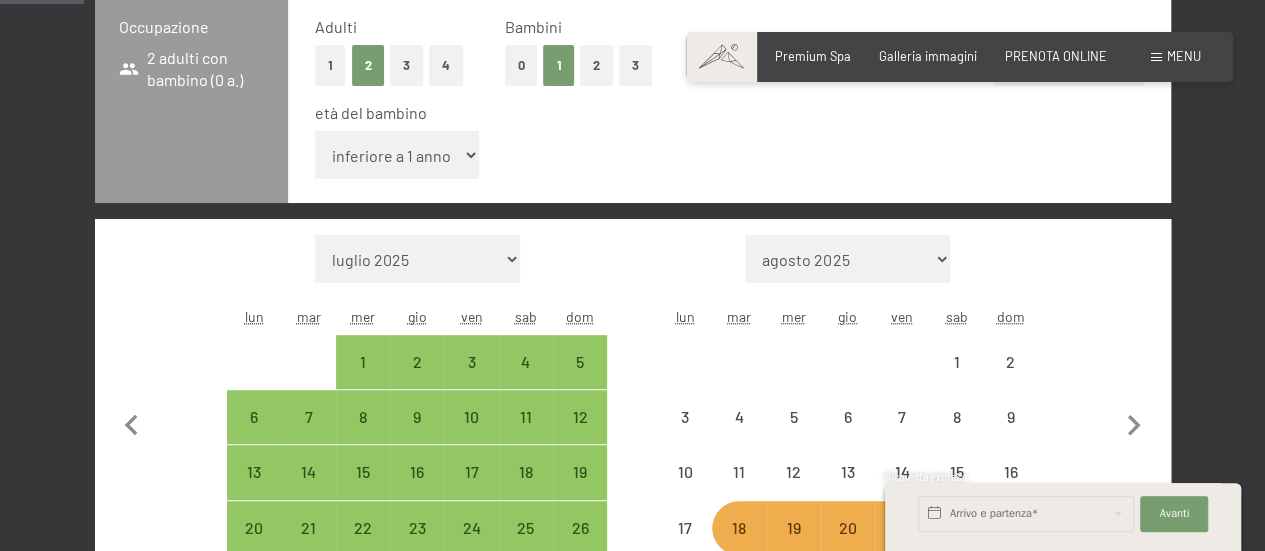 select on "2025-10-01" 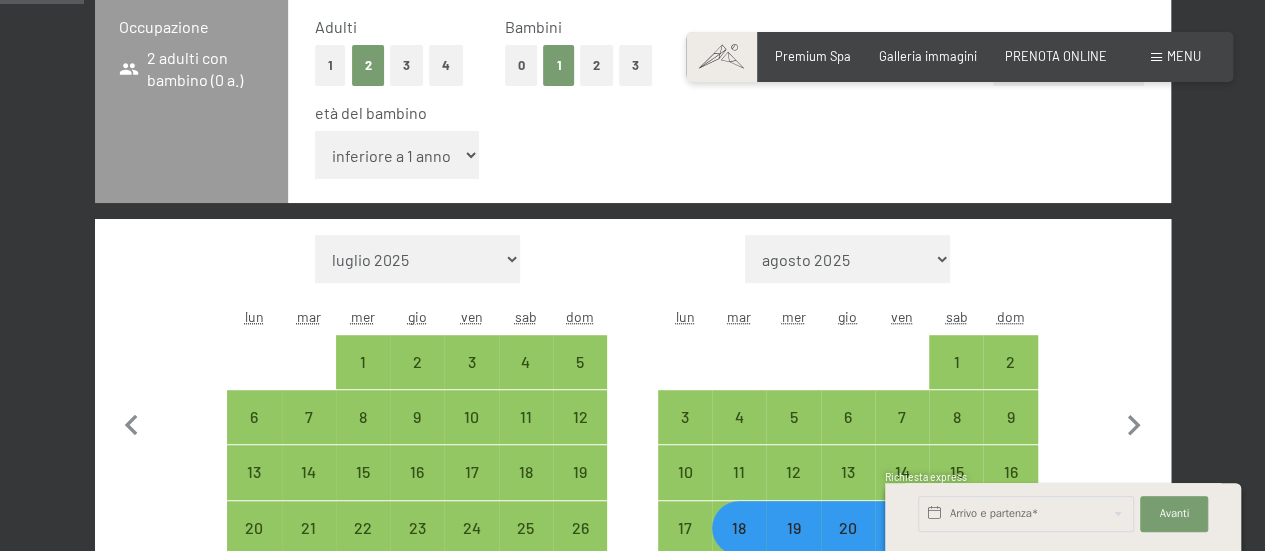 click on "inferiore a 1 anno 1 anno 2 anni 3 anni 4 anni 5 anni 6 anni 7 anni 8 anni 9 anni 10 anni 11 anni 12 anni 13 anni 14 anni 15 anni 16 anni 17 anni" at bounding box center (397, 155) 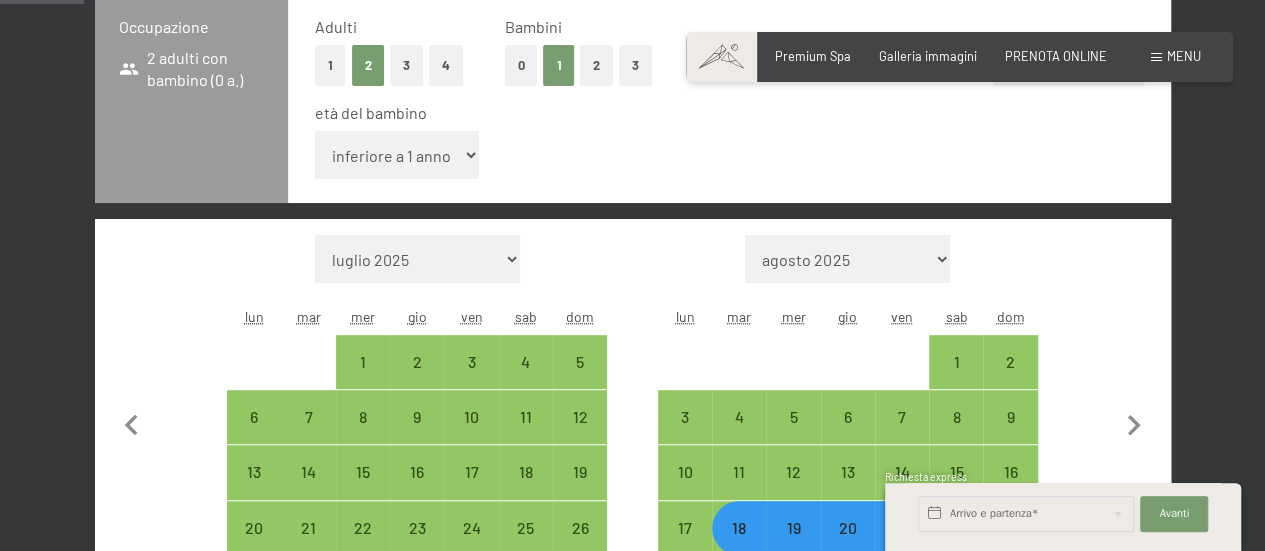 select on "9" 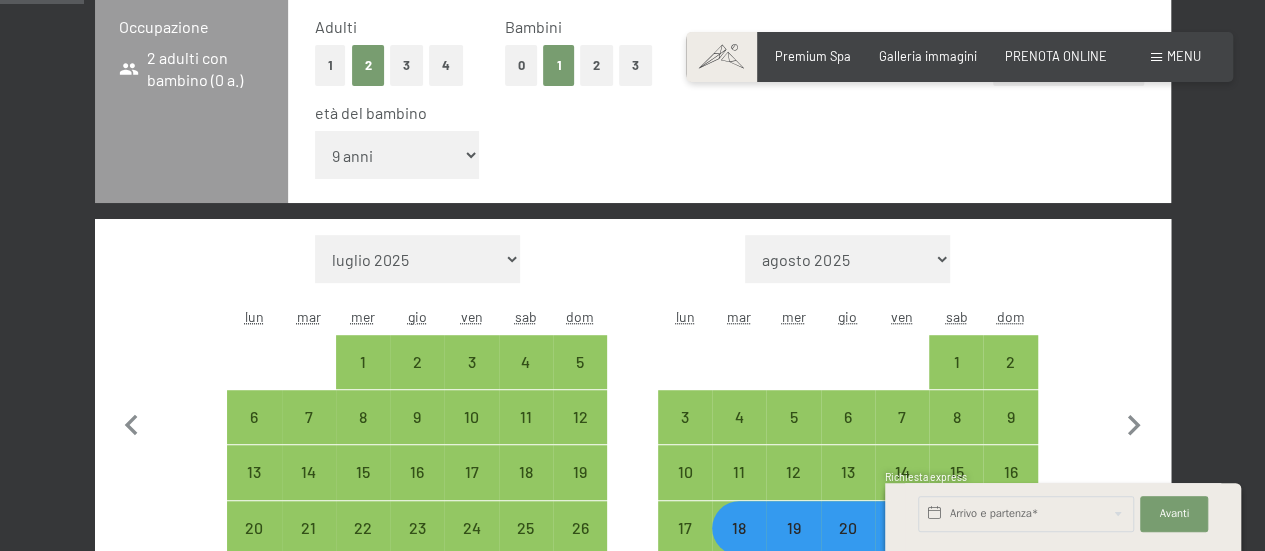click on "inferiore a 1 anno 1 anno 2 anni 3 anni 4 anni 5 anni 6 anni 7 anni 8 anni 9 anni 10 anni 11 anni 12 anni 13 anni 14 anni 15 anni 16 anni 17 anni" at bounding box center (397, 155) 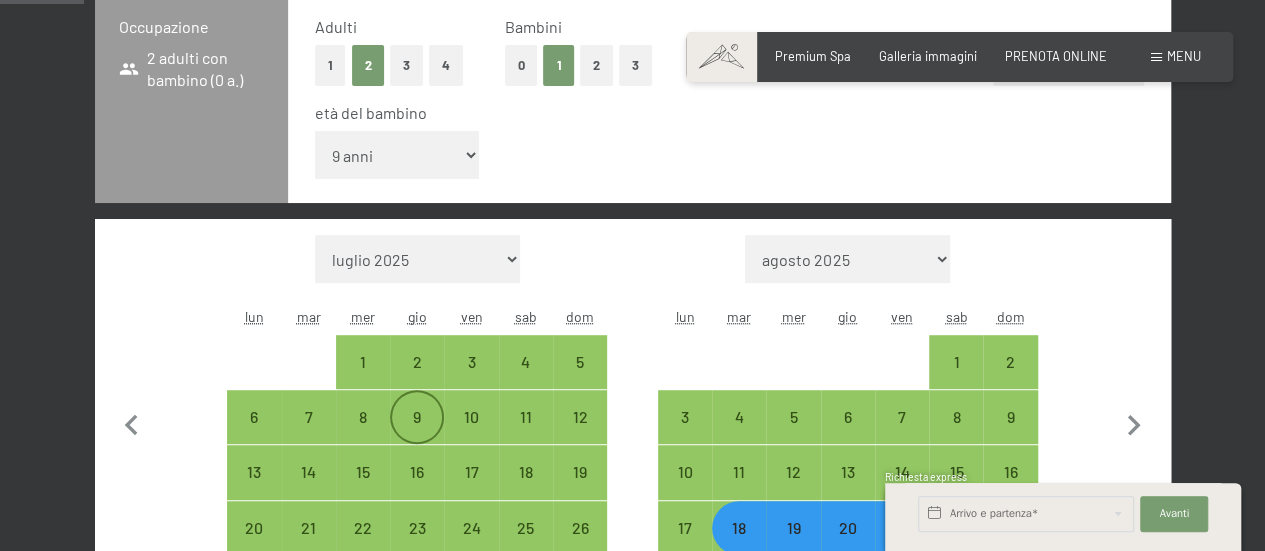 select on "2025-10-01" 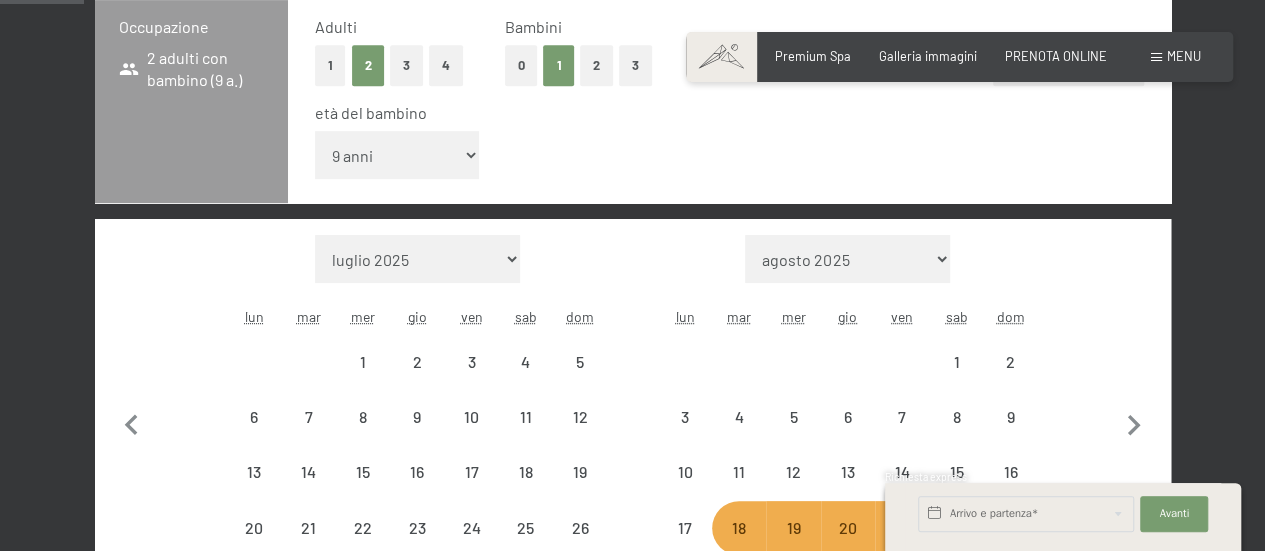 select on "2025-10-01" 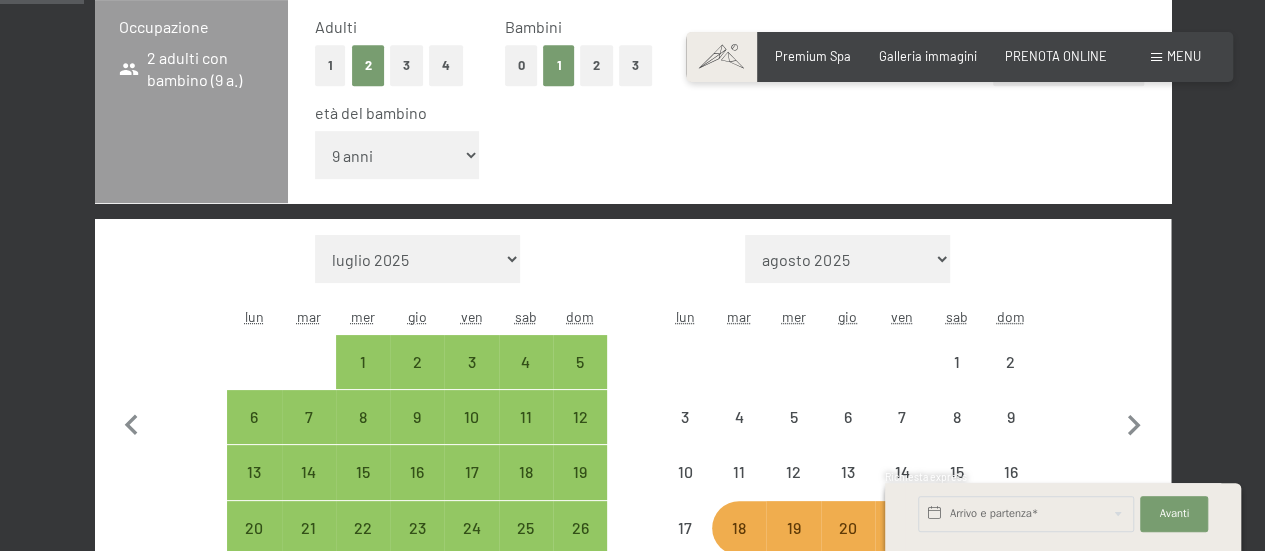 select on "2025-10-01" 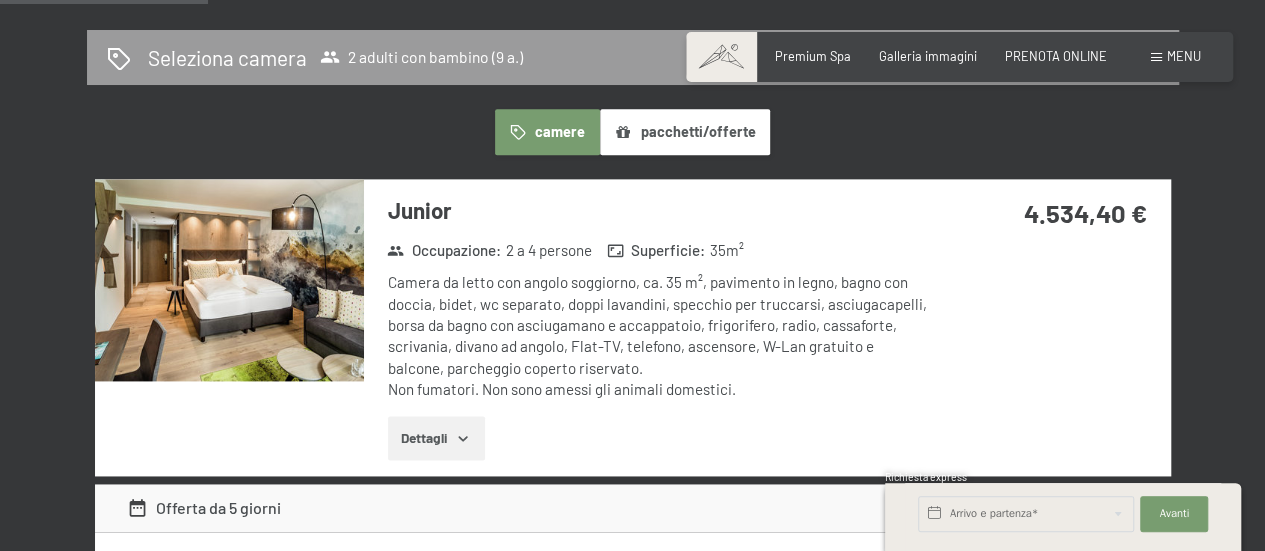 scroll, scrollTop: 1217, scrollLeft: 0, axis: vertical 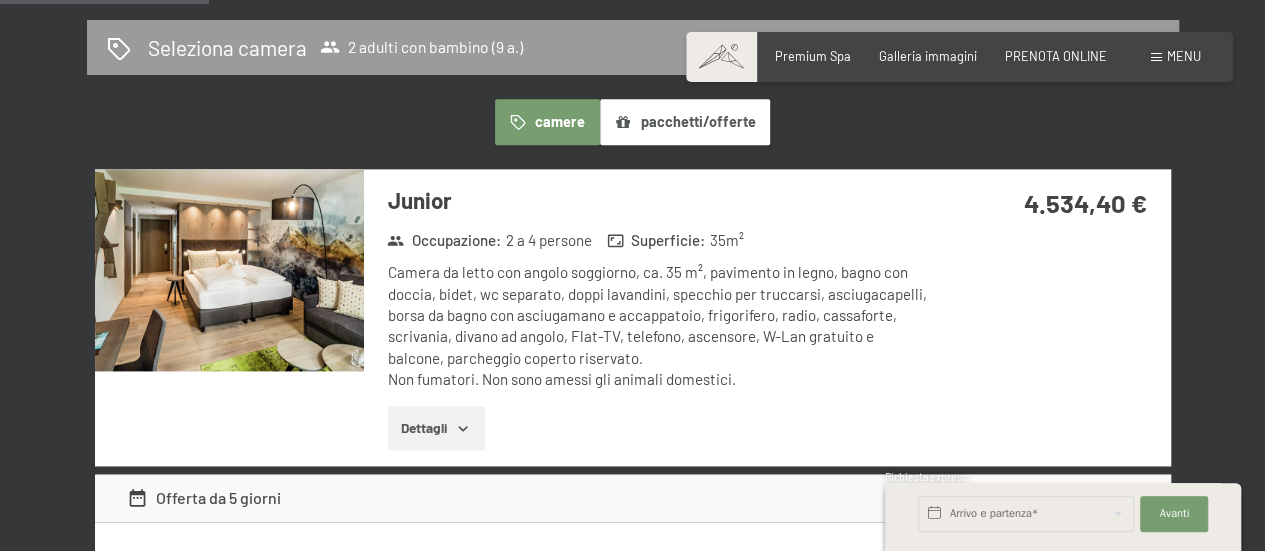 click on "Dettagli" at bounding box center (436, 428) 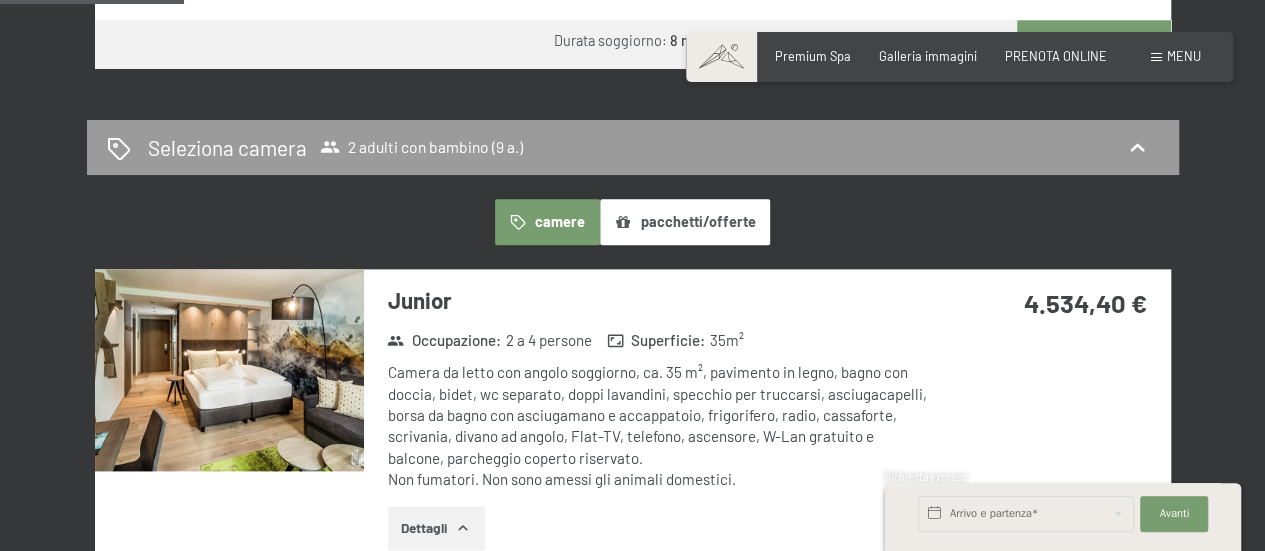 scroll, scrollTop: 1106, scrollLeft: 0, axis: vertical 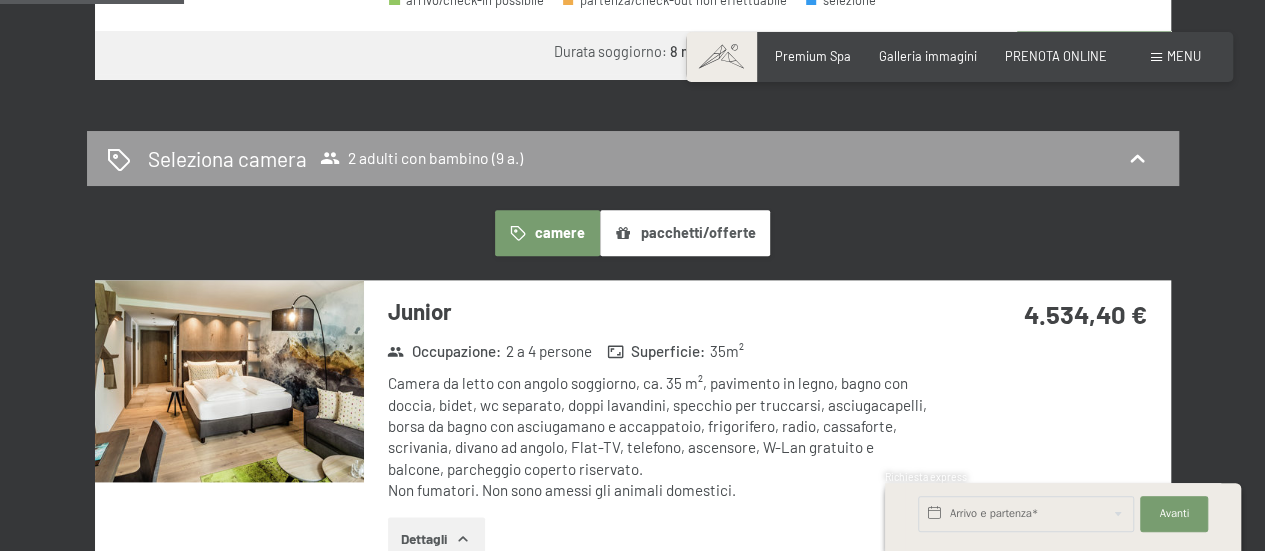 click on "pacchetti/offerte" at bounding box center (685, 233) 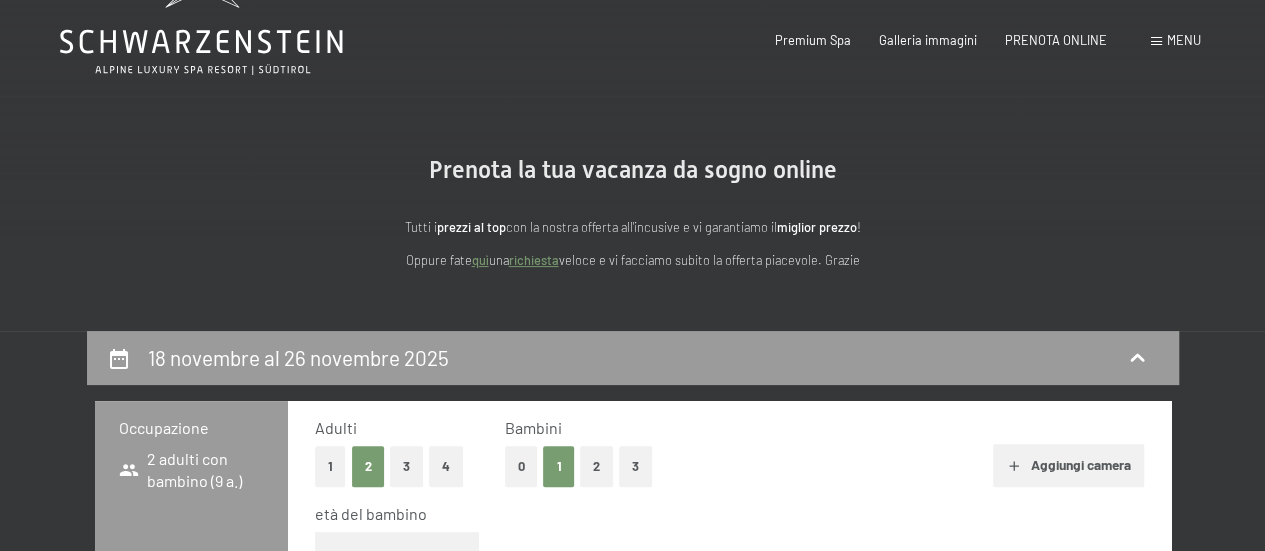 scroll, scrollTop: 0, scrollLeft: 0, axis: both 